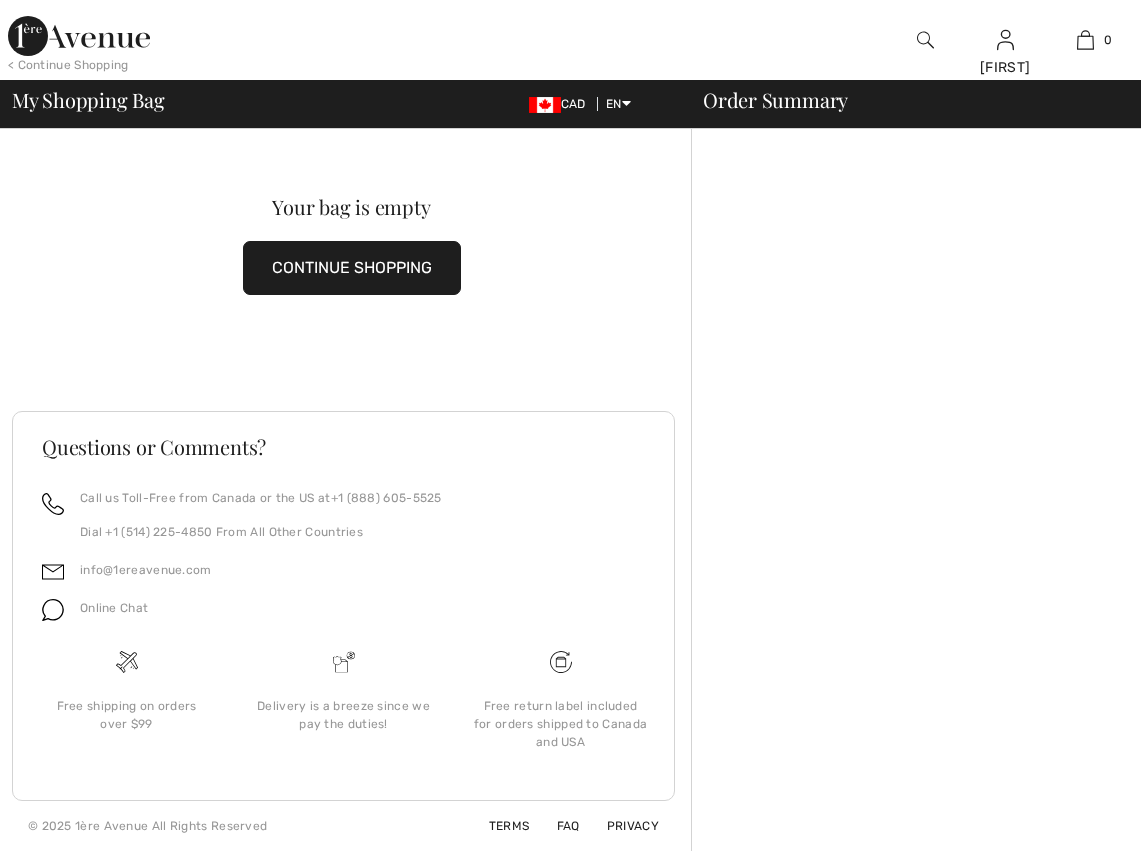 scroll, scrollTop: 0, scrollLeft: 0, axis: both 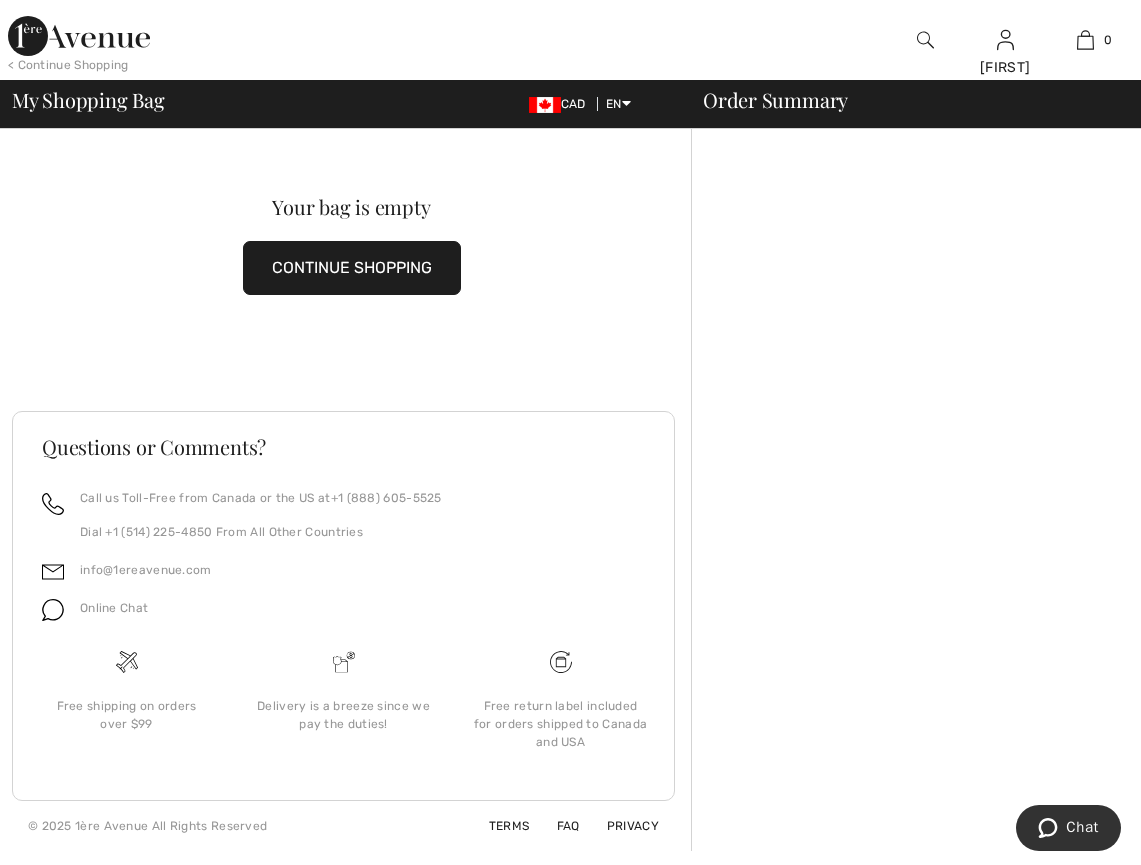 click on "CONTINUE SHOPPING" at bounding box center (352, 268) 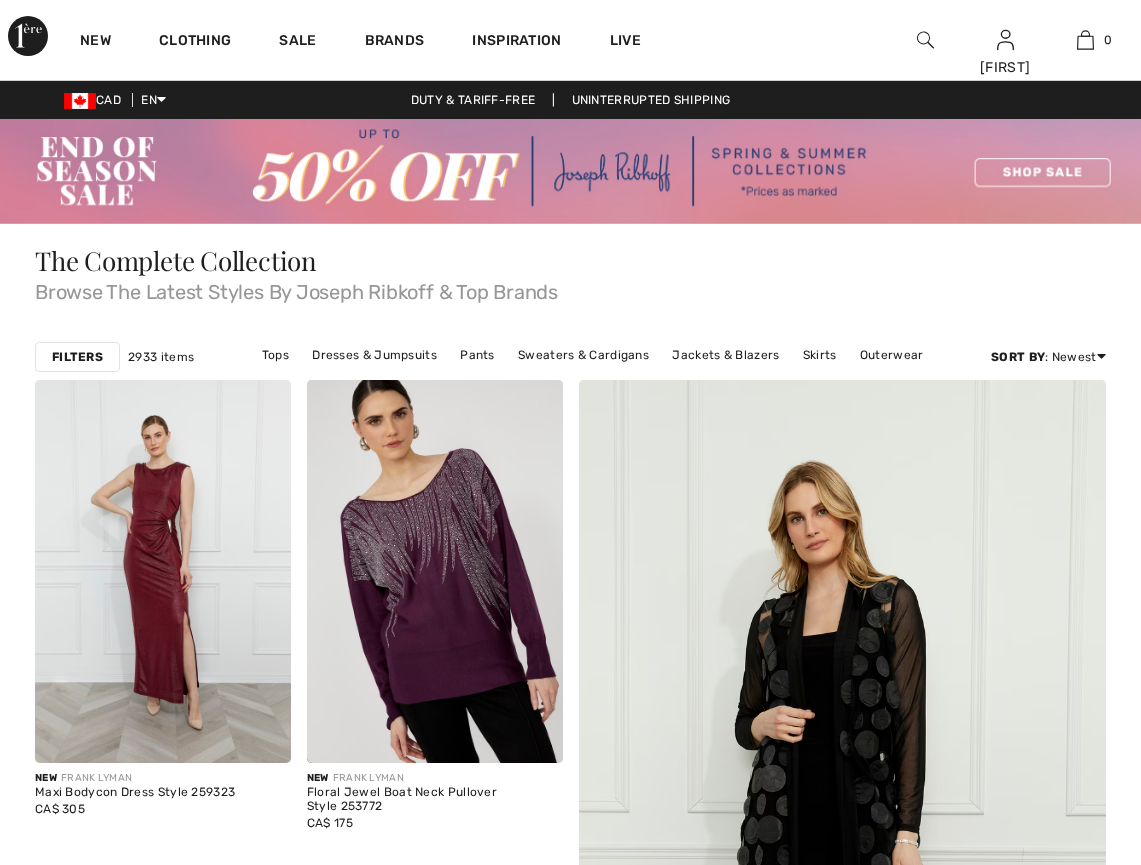 scroll, scrollTop: 0, scrollLeft: 0, axis: both 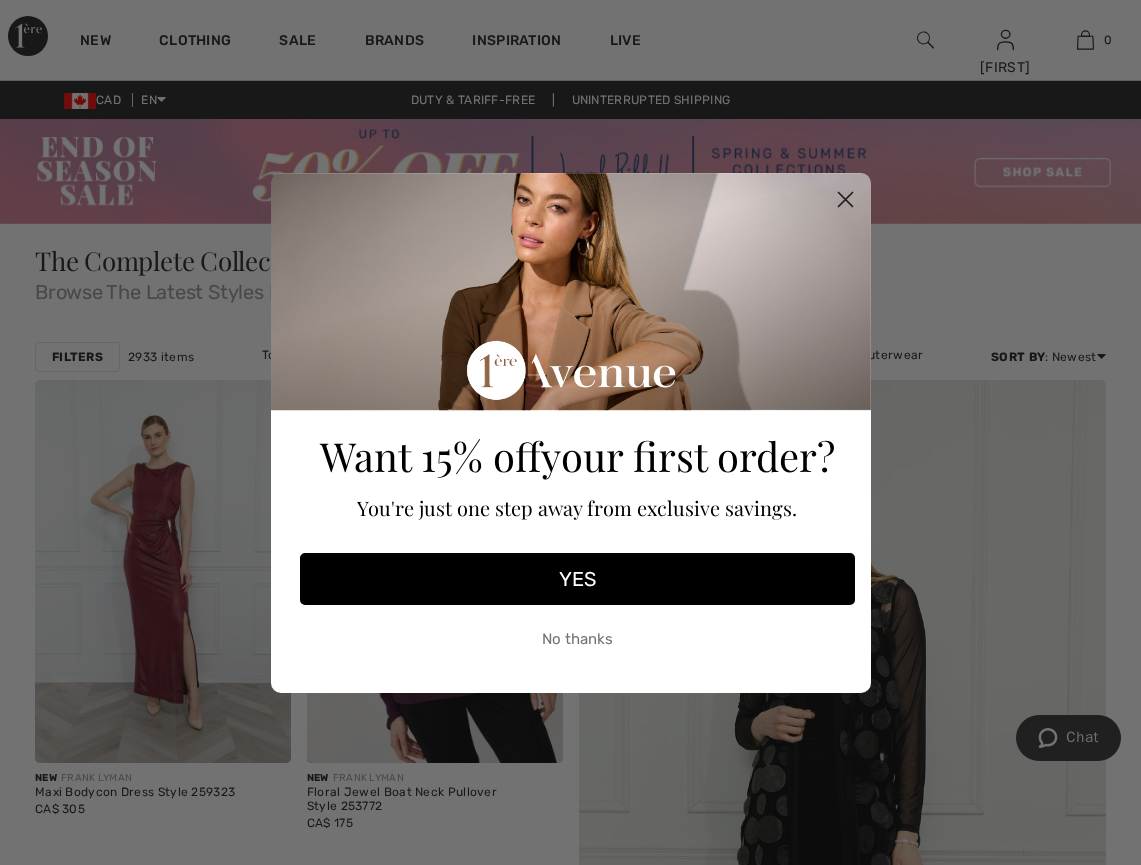 click 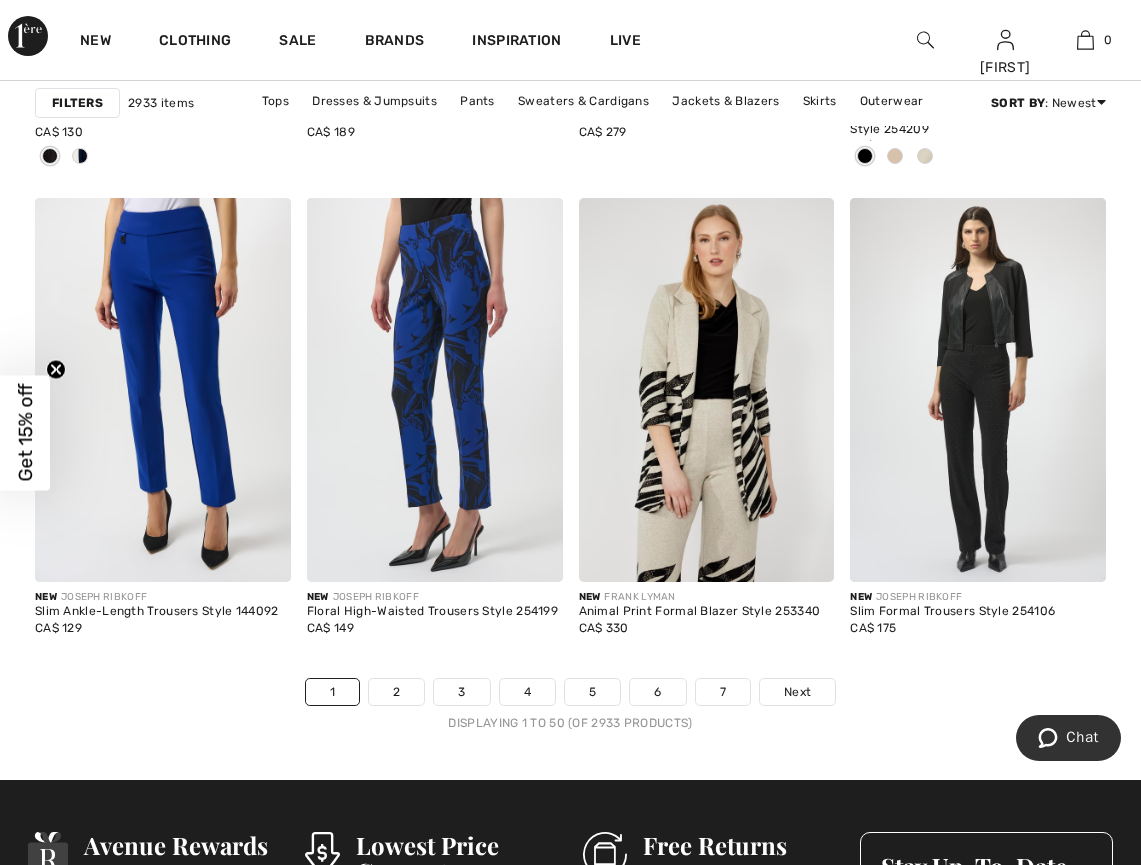 scroll, scrollTop: 7464, scrollLeft: 0, axis: vertical 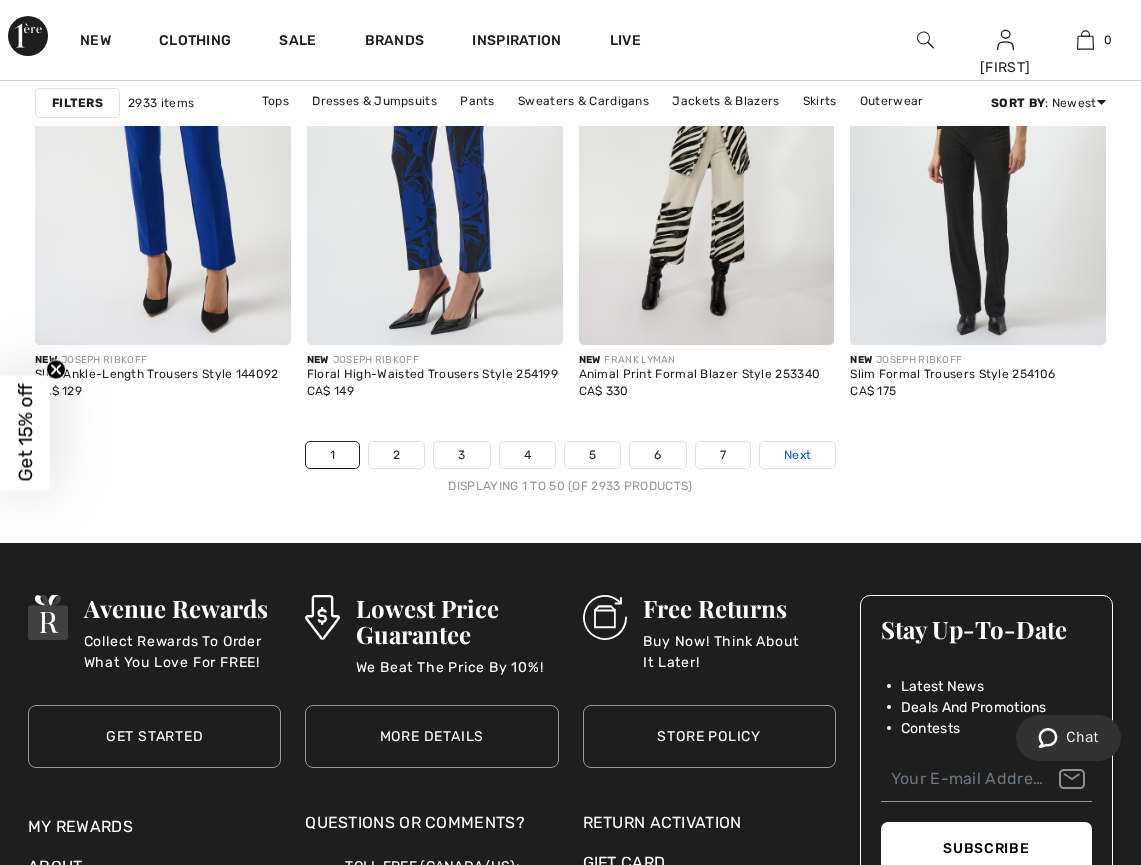 click on "Next" at bounding box center (797, 455) 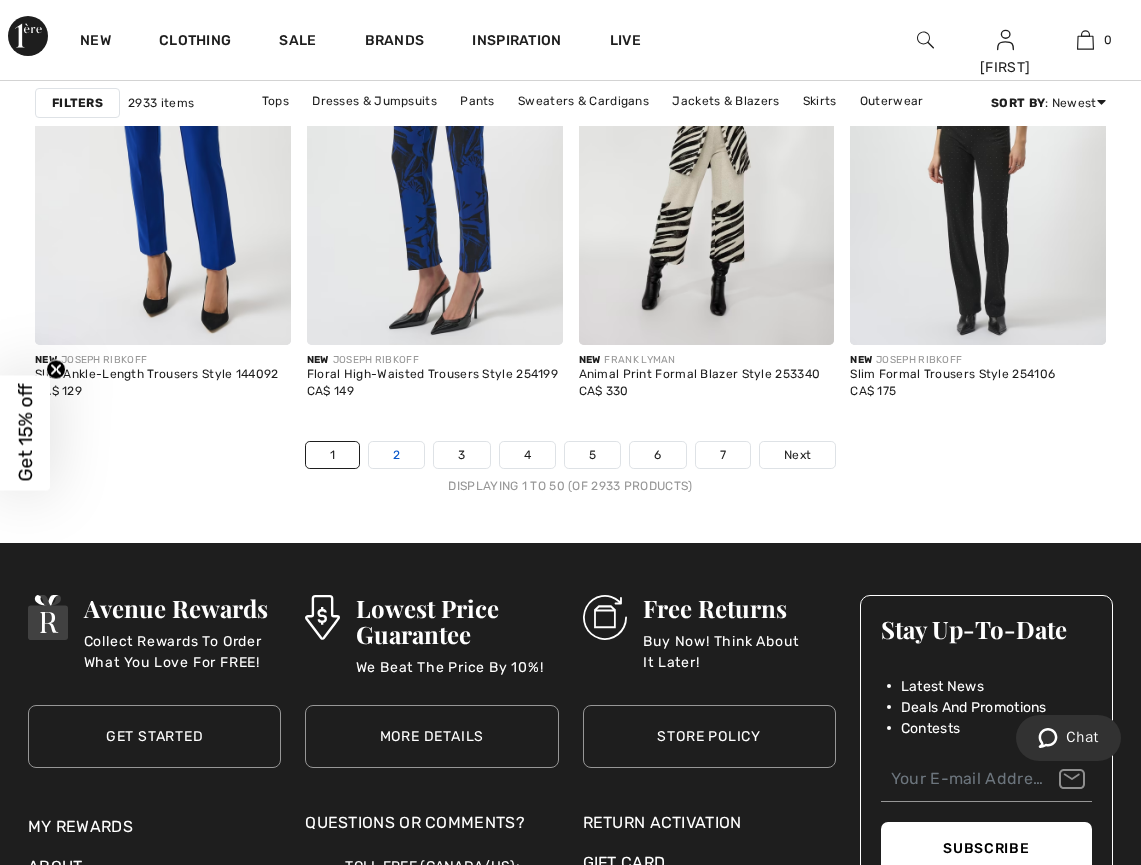 click on "2" at bounding box center [396, 455] 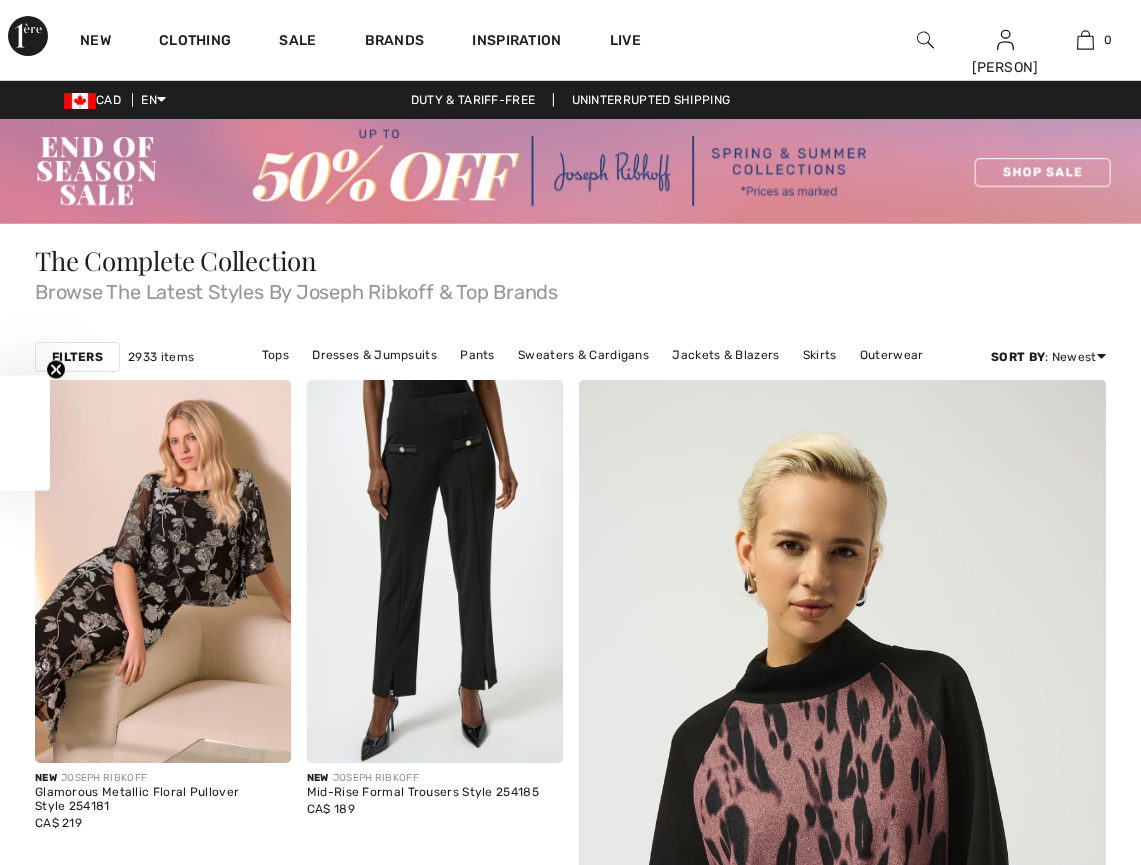scroll, scrollTop: 0, scrollLeft: 0, axis: both 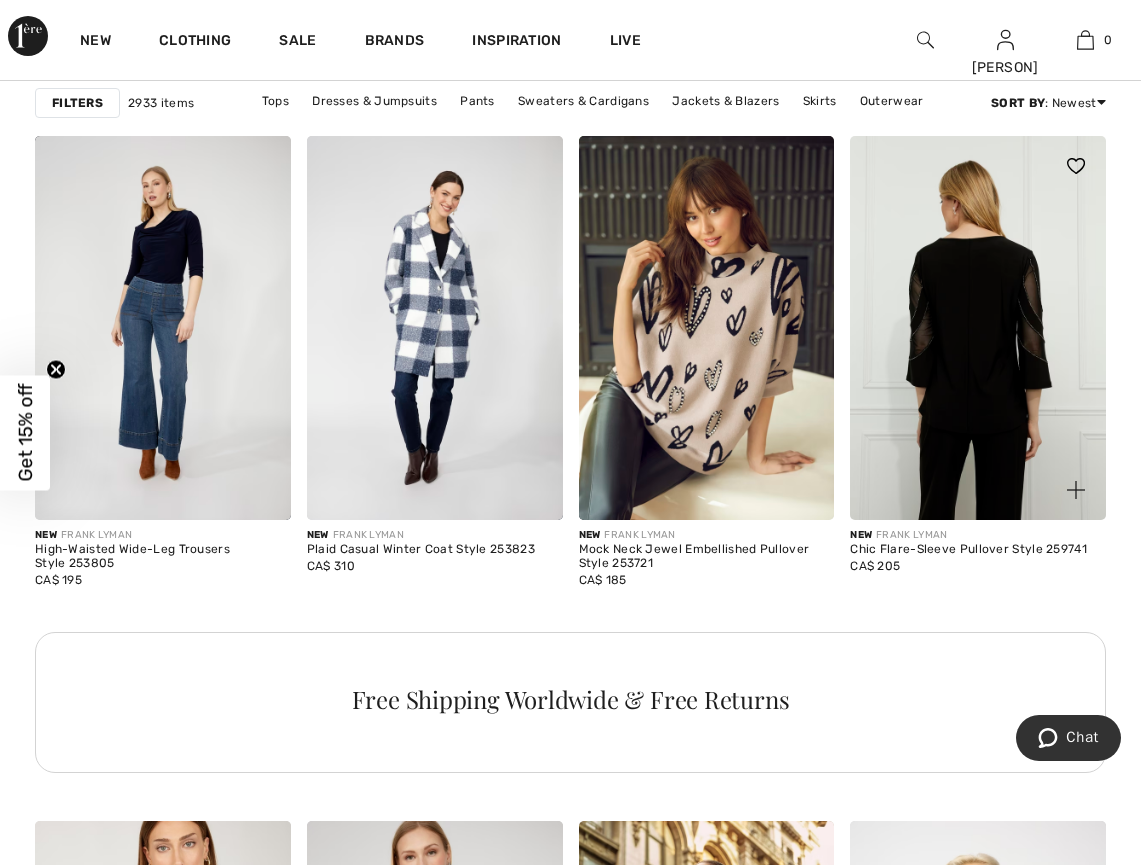 click at bounding box center [978, 328] 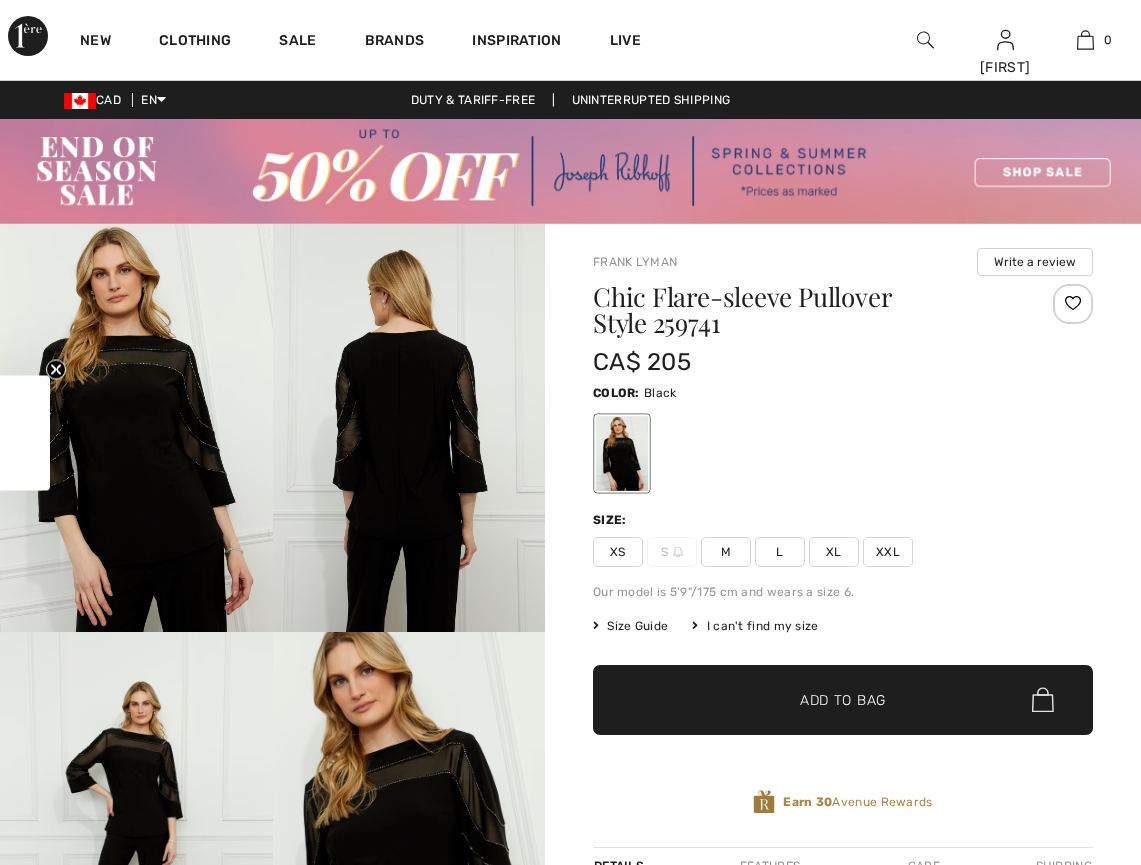 scroll, scrollTop: 0, scrollLeft: 0, axis: both 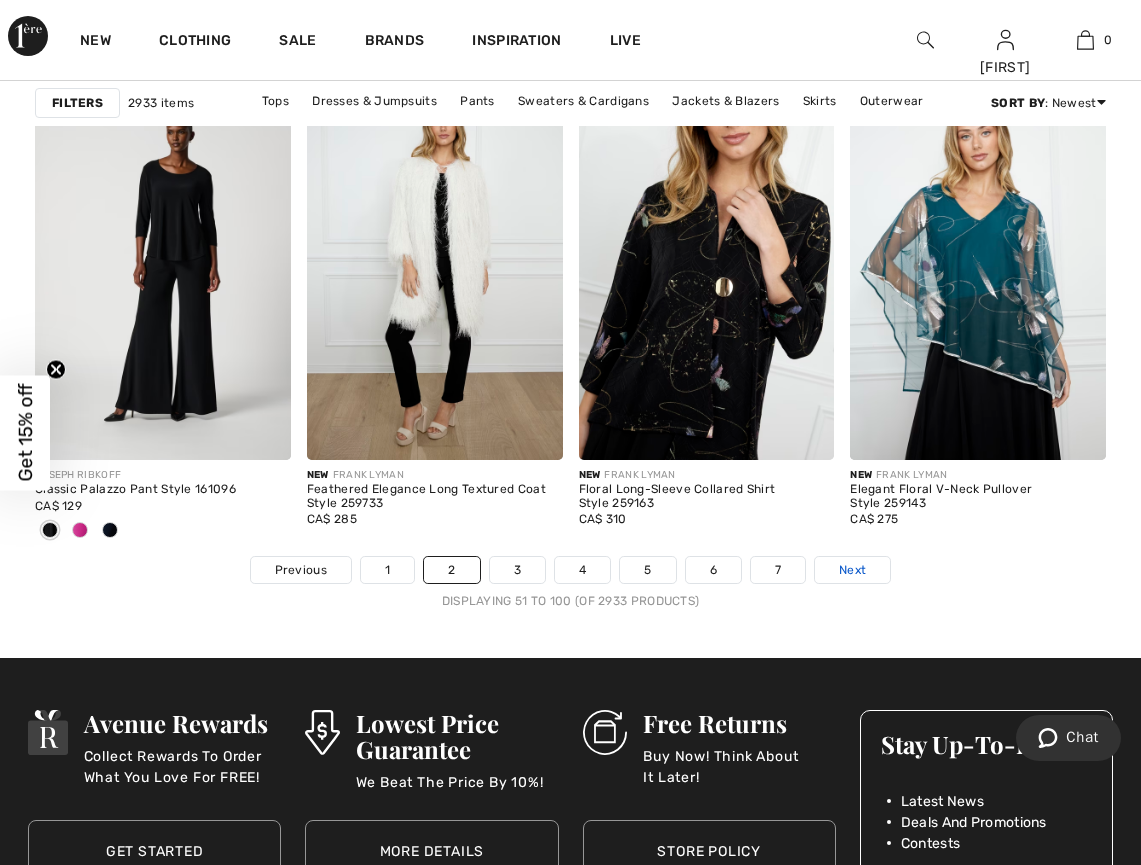 click on "Next" at bounding box center [852, 570] 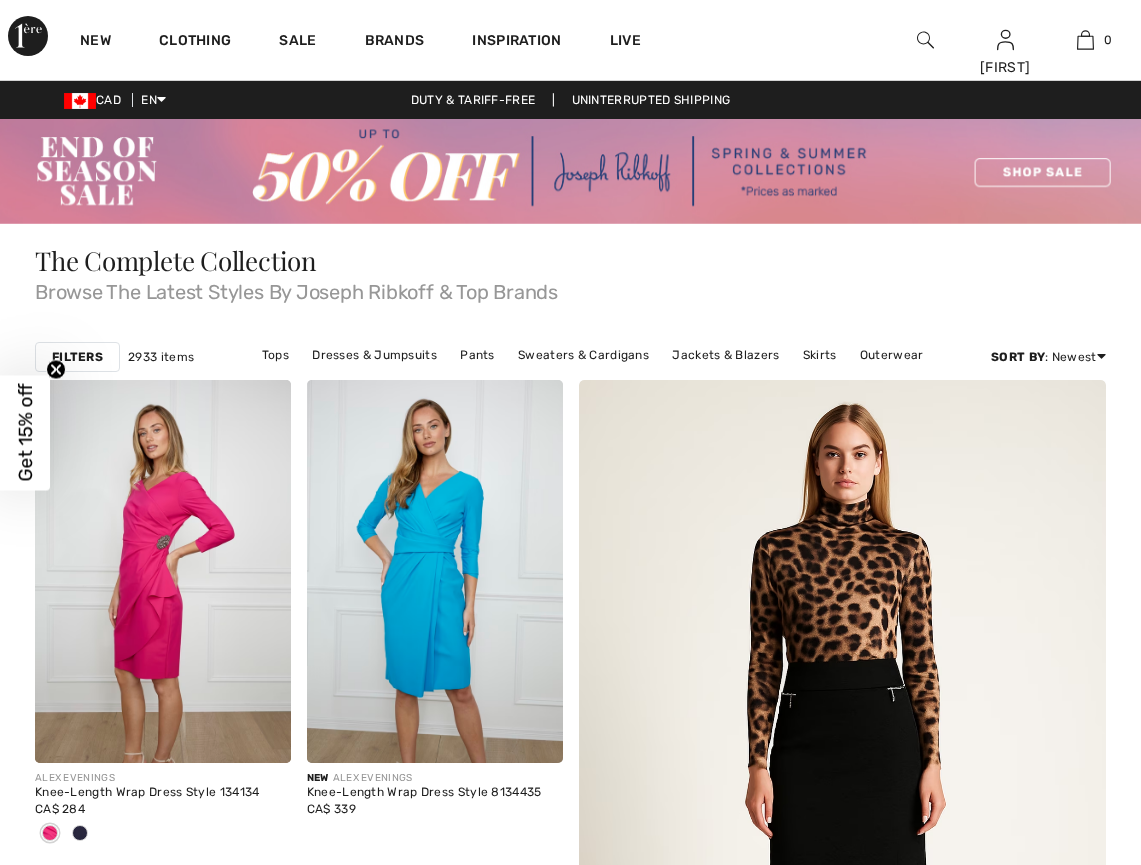 scroll, scrollTop: 0, scrollLeft: 0, axis: both 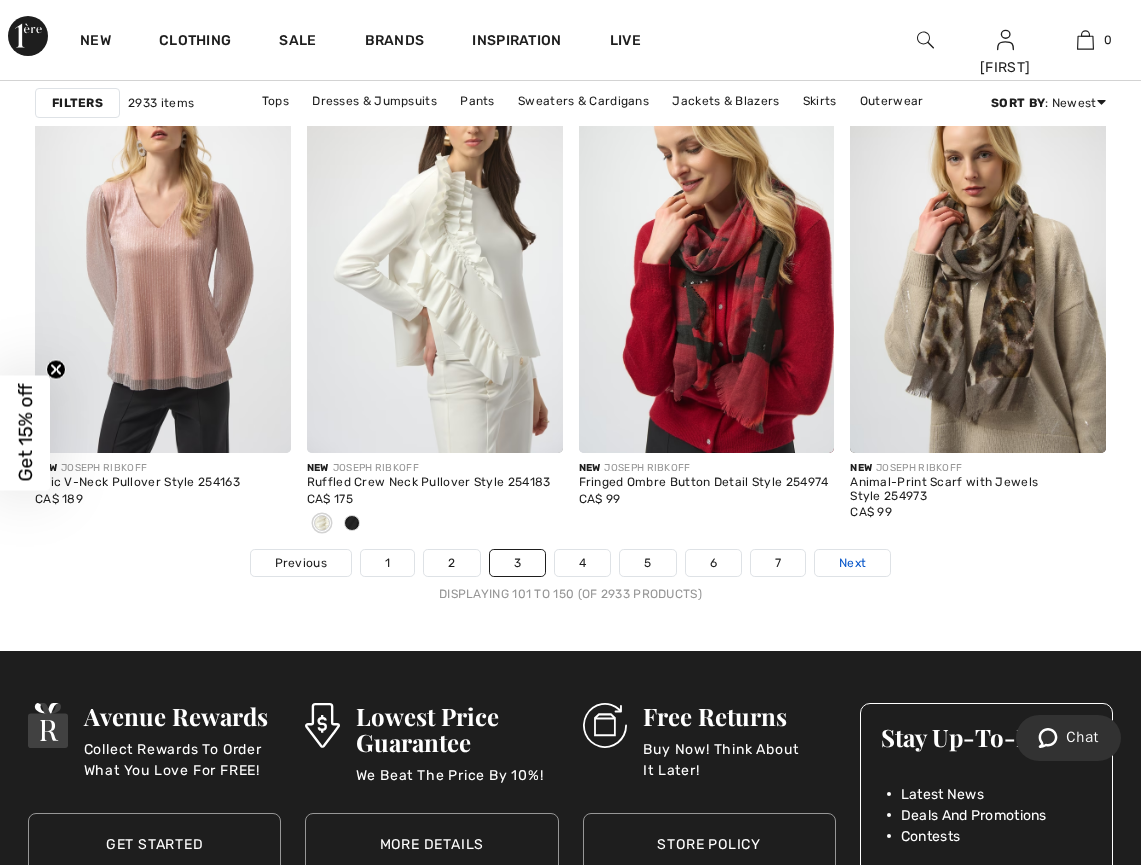 click on "Next" at bounding box center [852, 563] 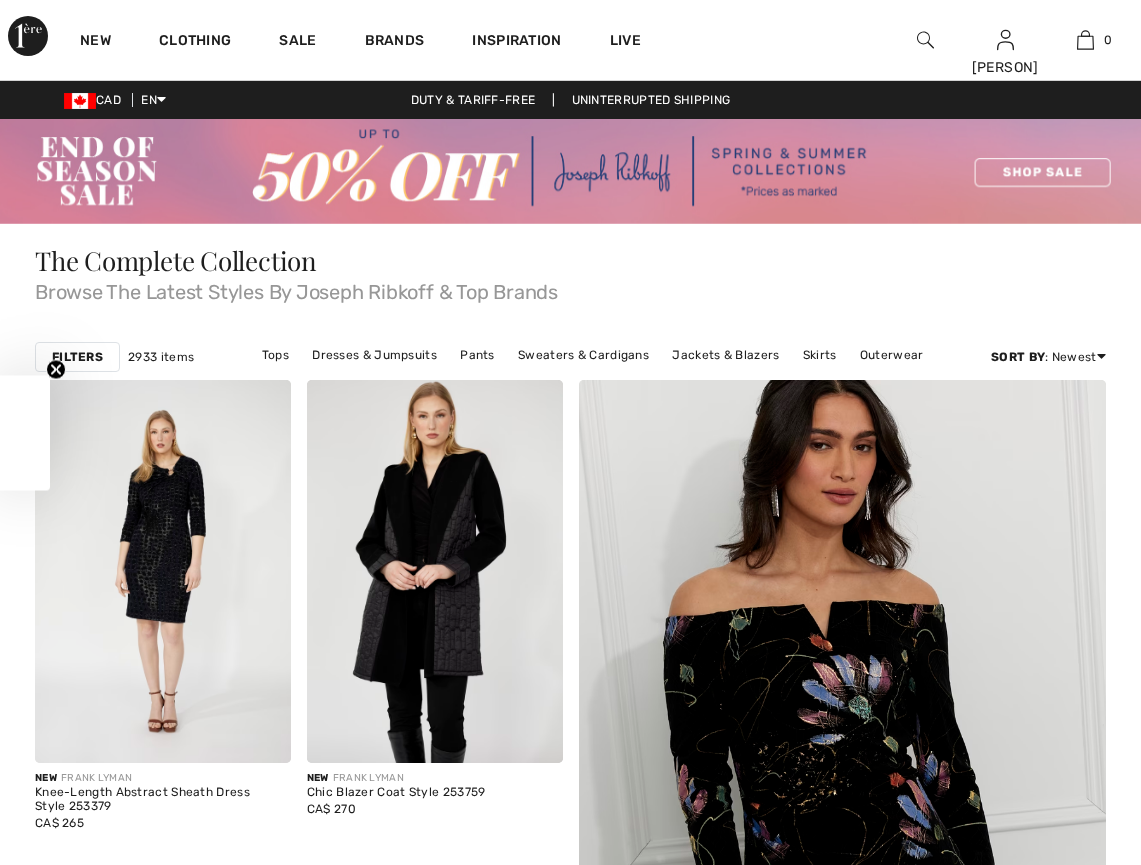 scroll, scrollTop: 0, scrollLeft: 0, axis: both 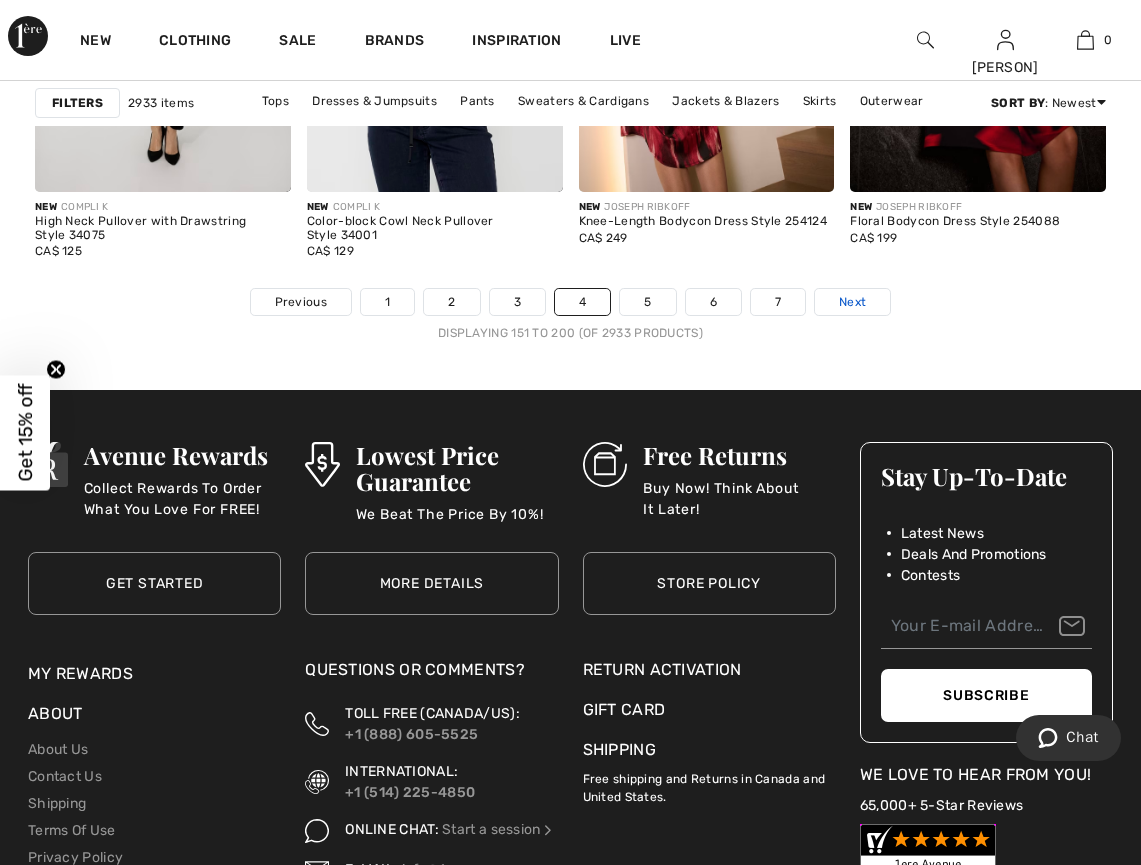 click on "Next" at bounding box center [852, 302] 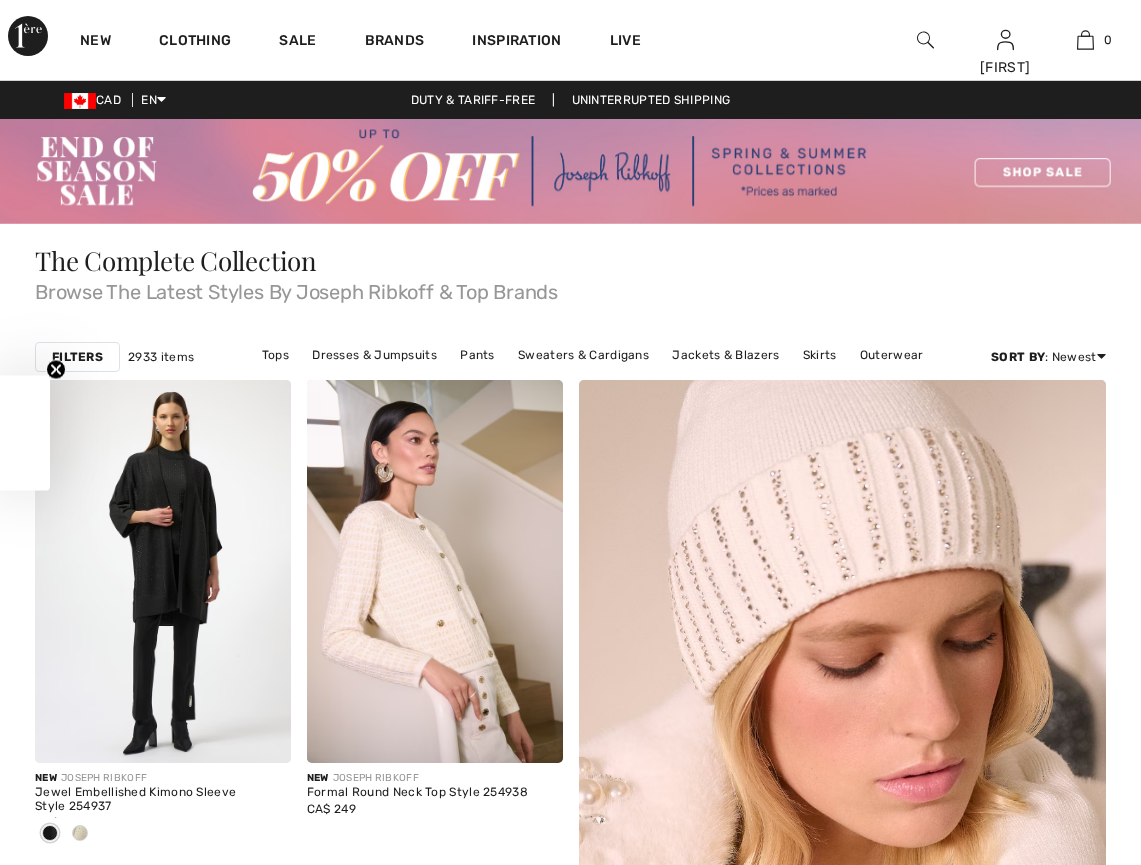 scroll, scrollTop: 0, scrollLeft: 0, axis: both 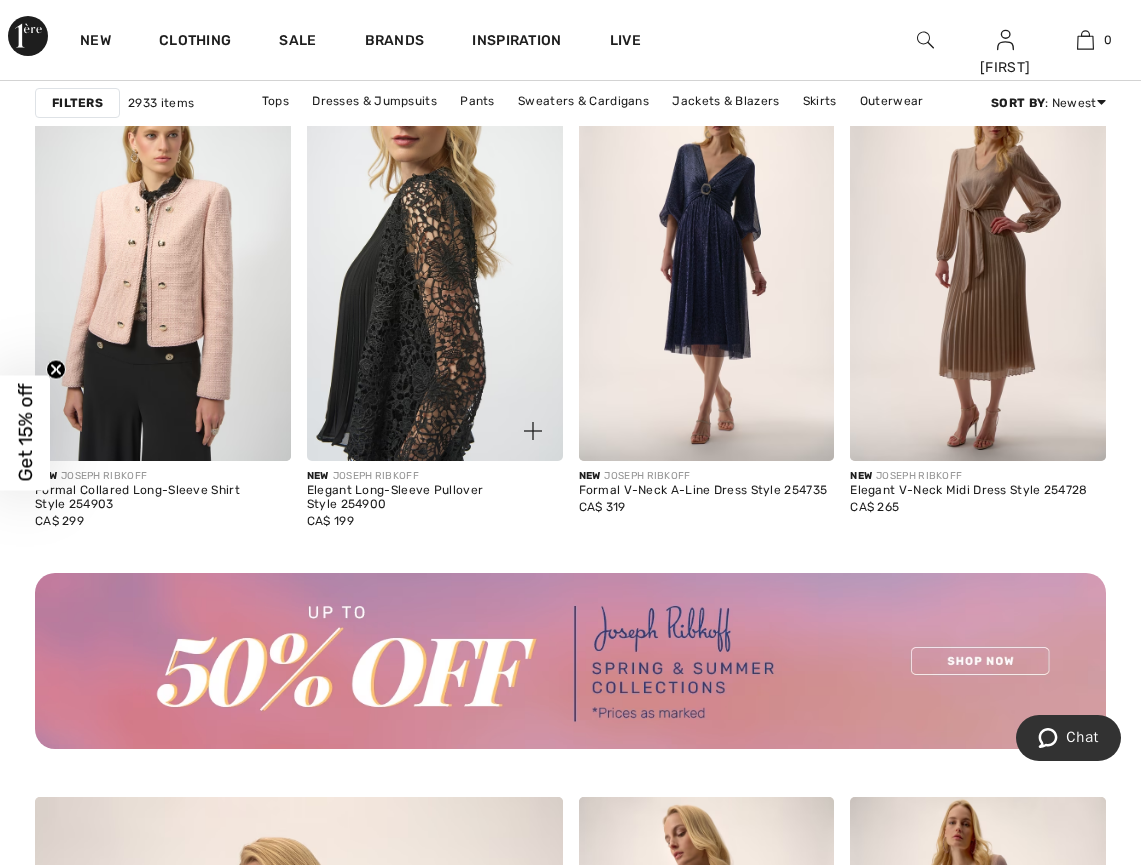 click at bounding box center [435, 270] 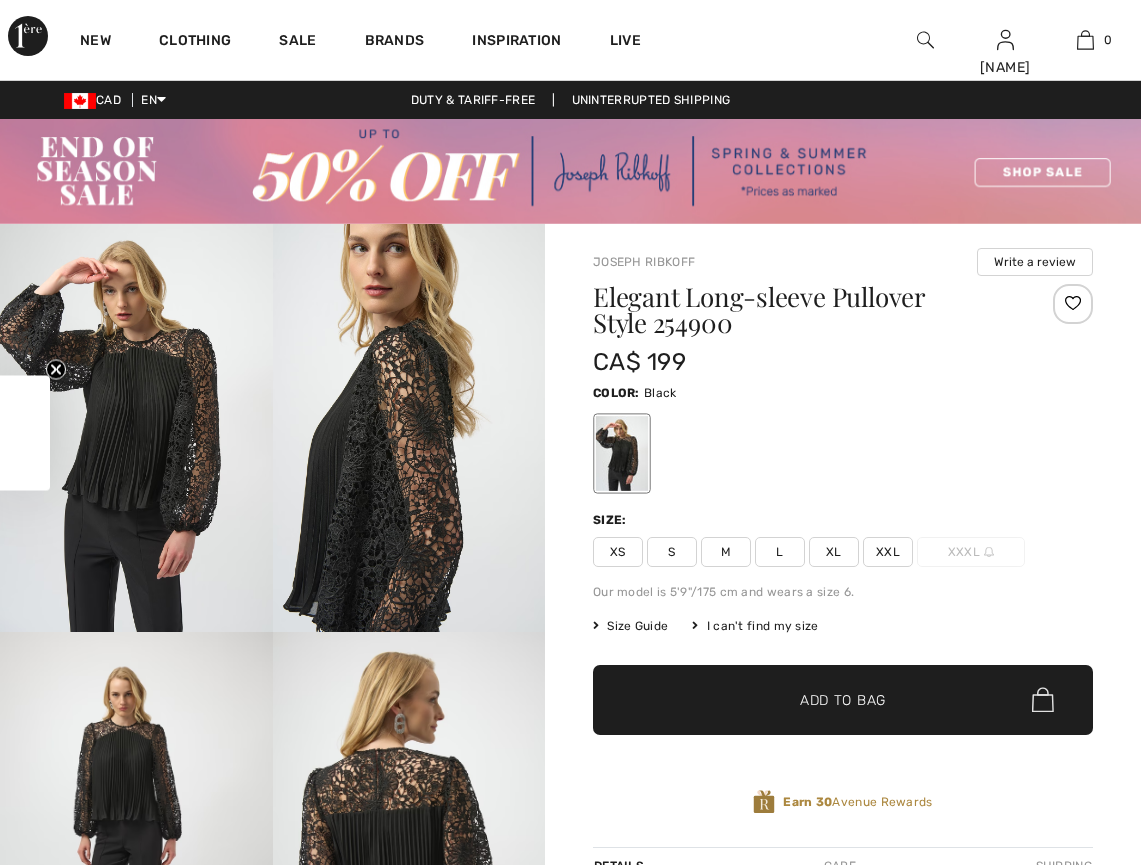 scroll, scrollTop: 0, scrollLeft: 0, axis: both 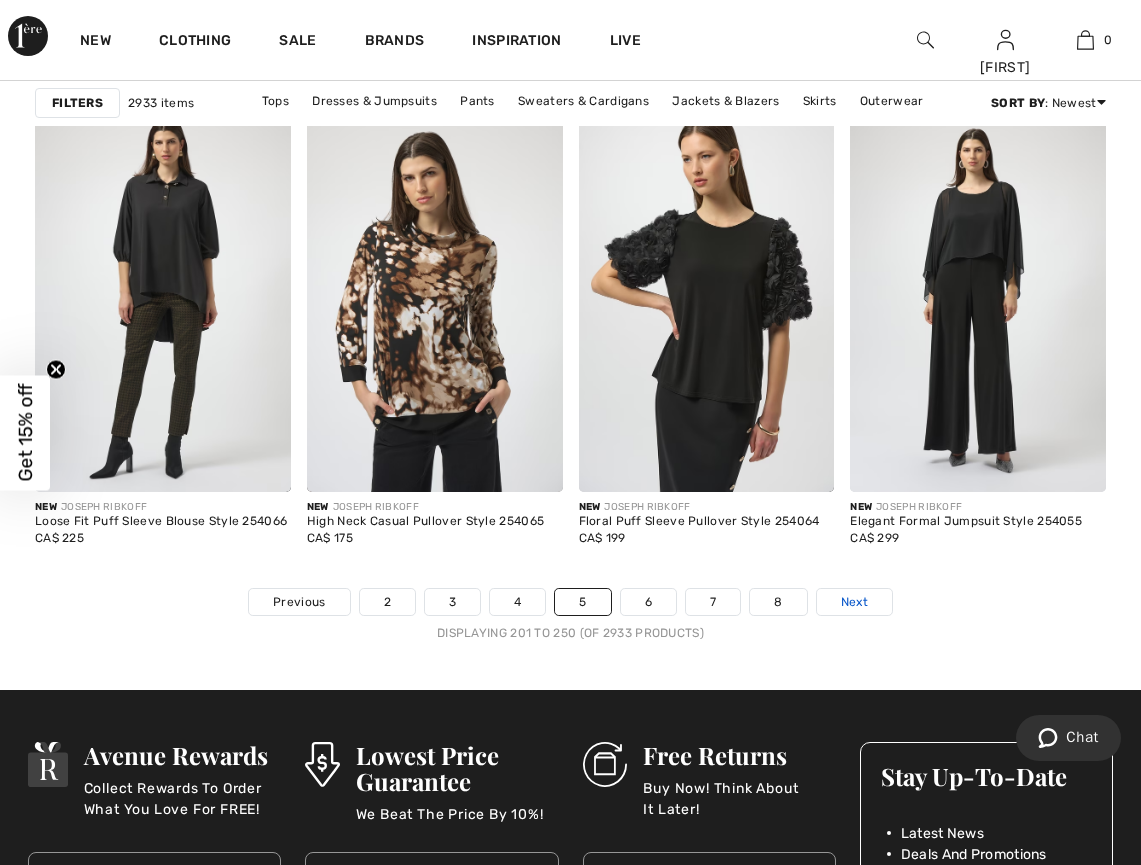 click on "Next" at bounding box center (854, 602) 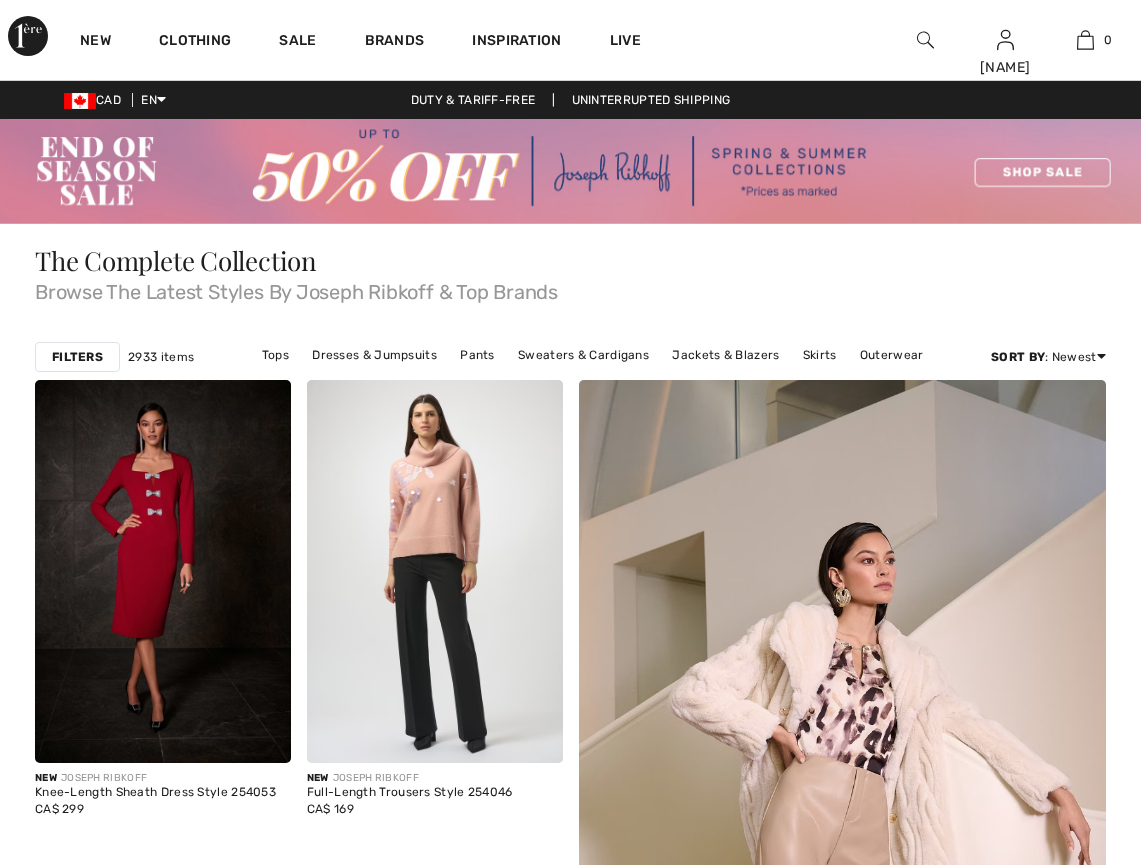 scroll, scrollTop: 0, scrollLeft: 0, axis: both 